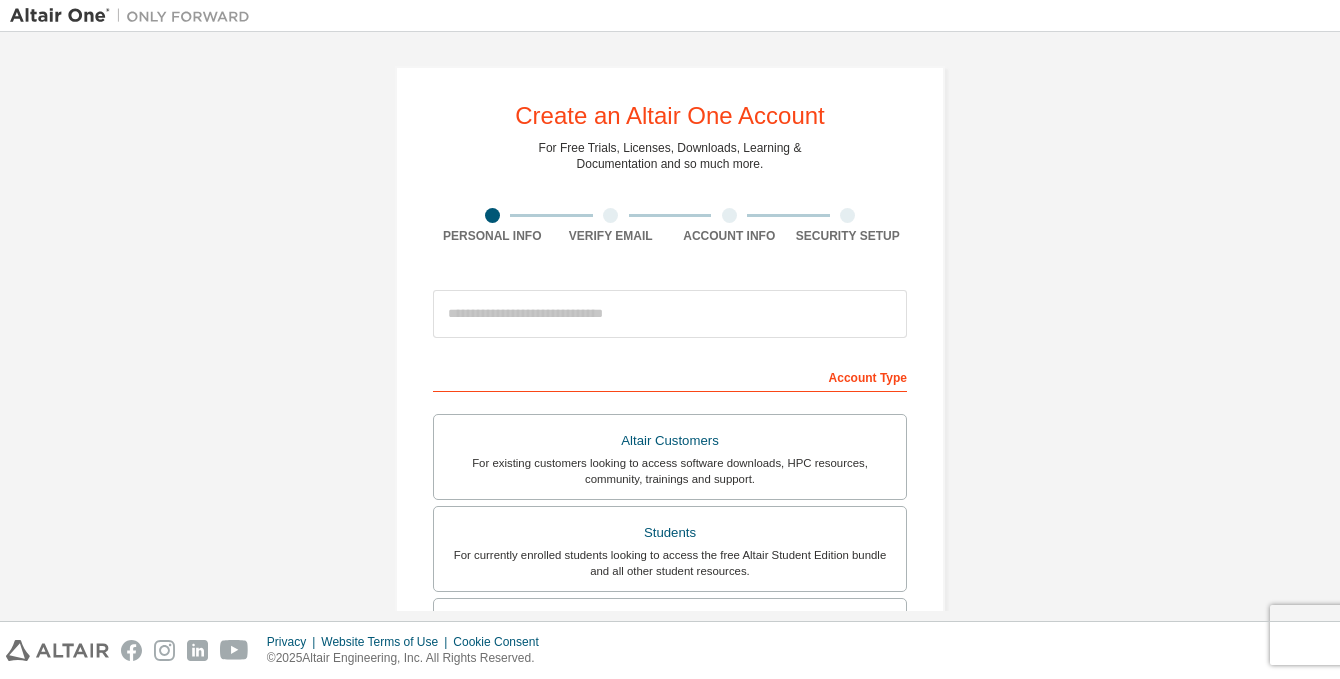 scroll, scrollTop: 0, scrollLeft: 0, axis: both 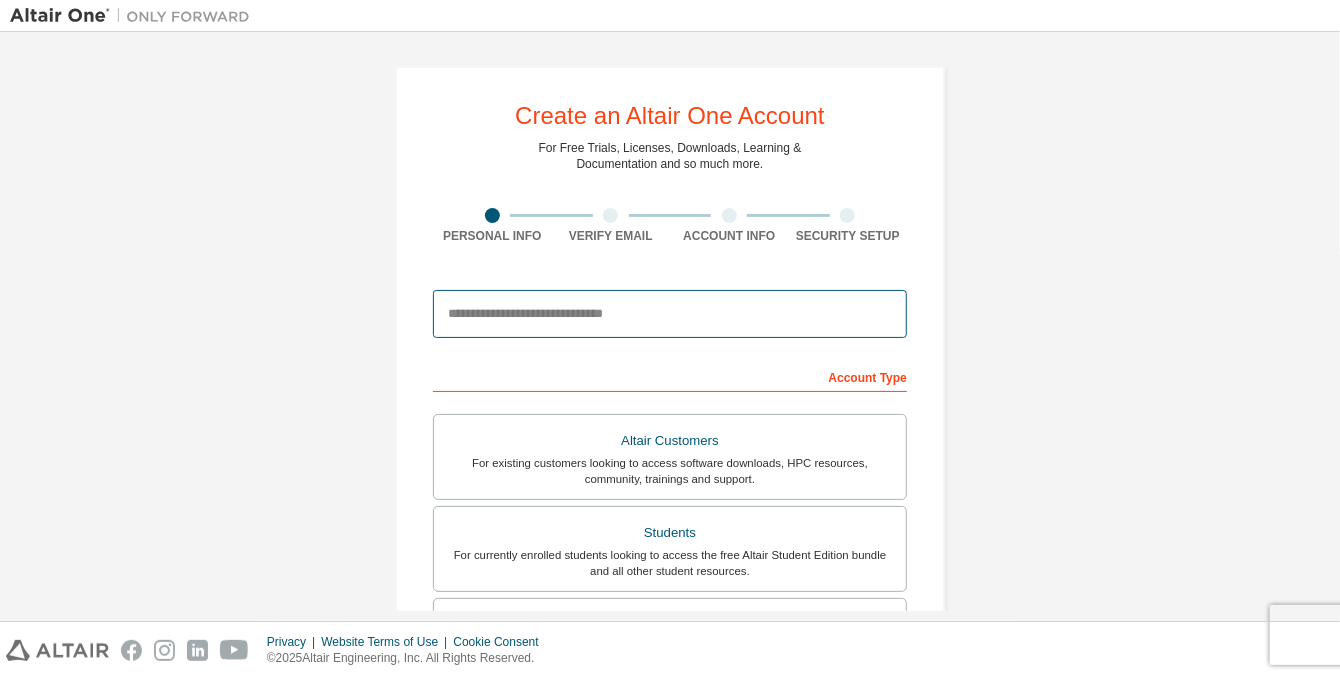 click at bounding box center (670, 314) 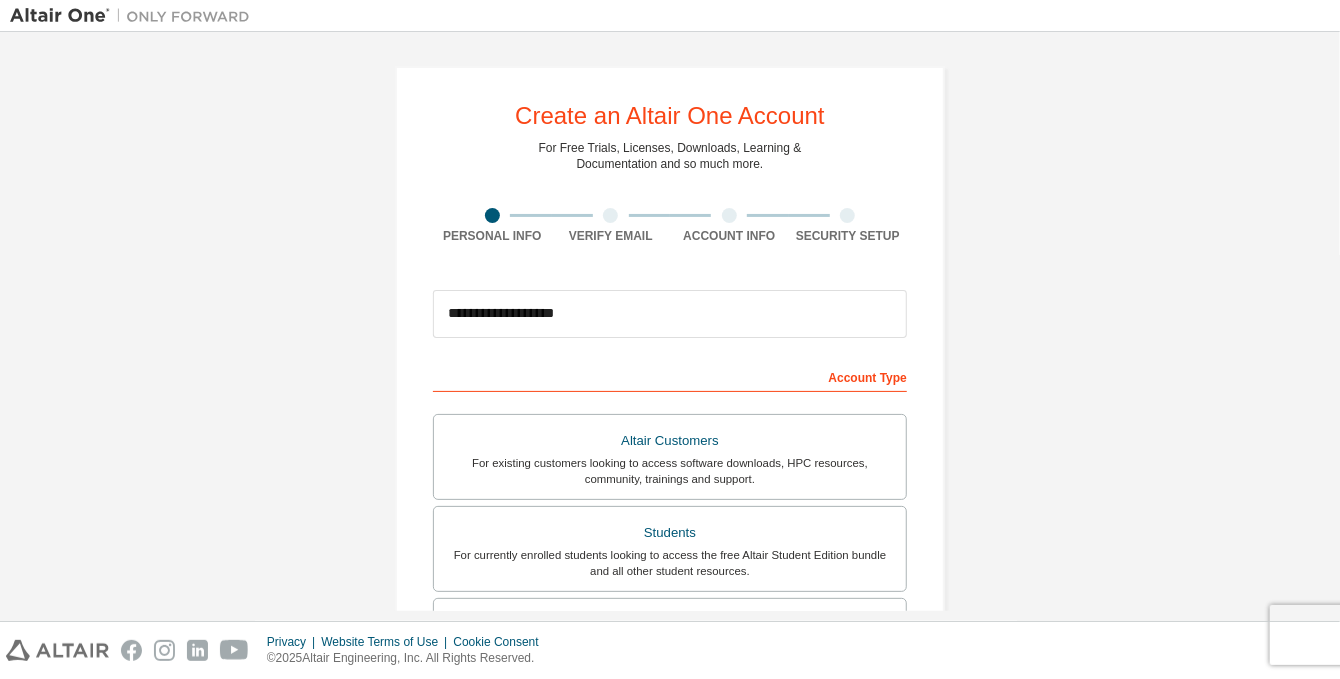 type on "**********" 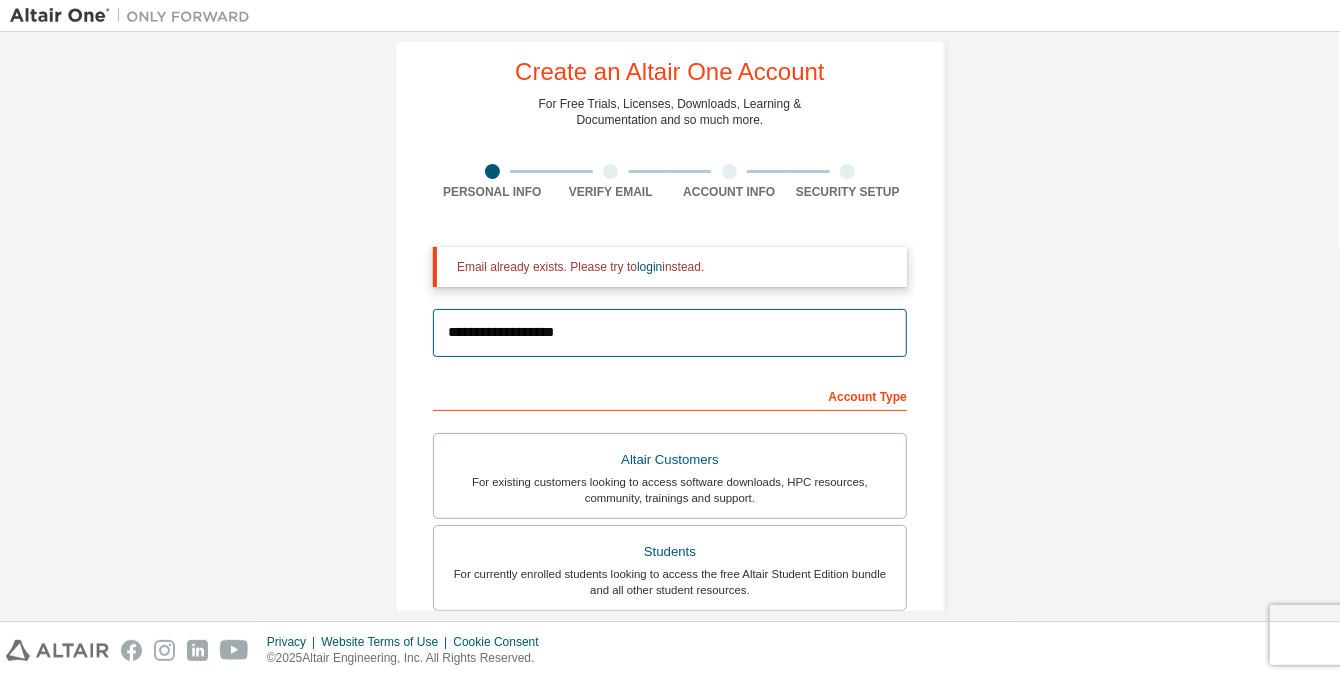 scroll, scrollTop: 0, scrollLeft: 0, axis: both 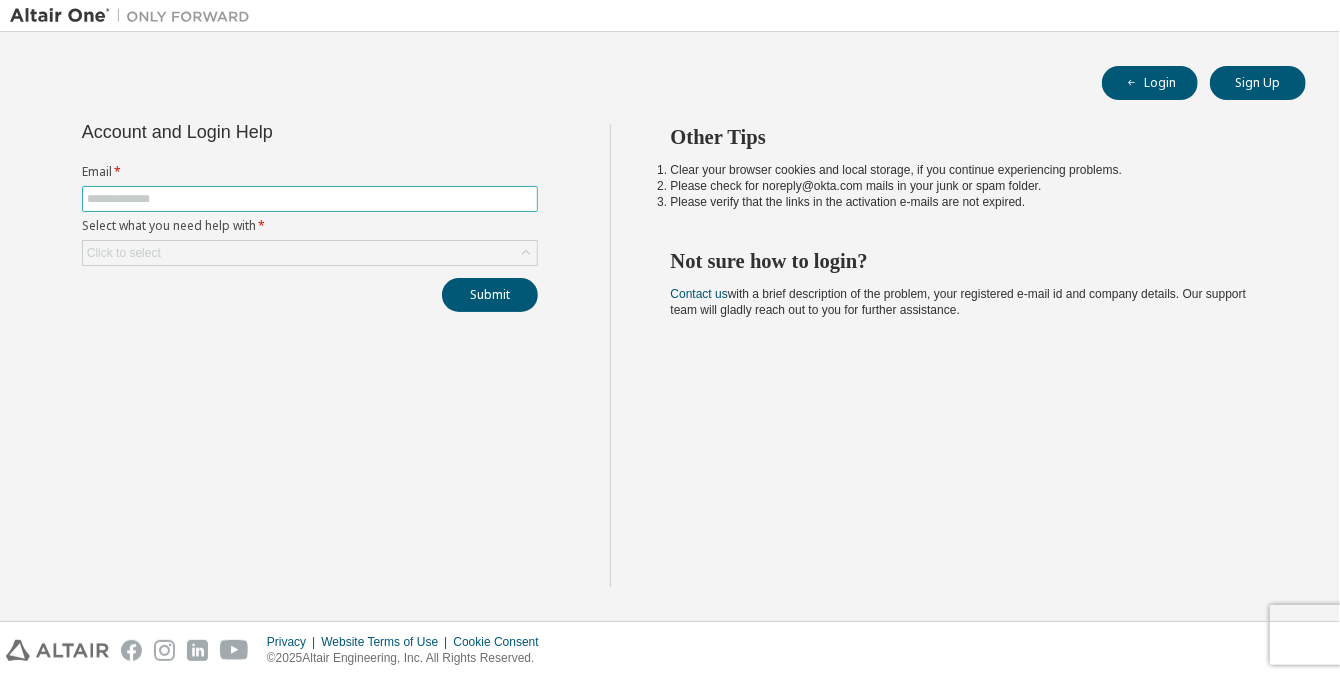 click at bounding box center (310, 199) 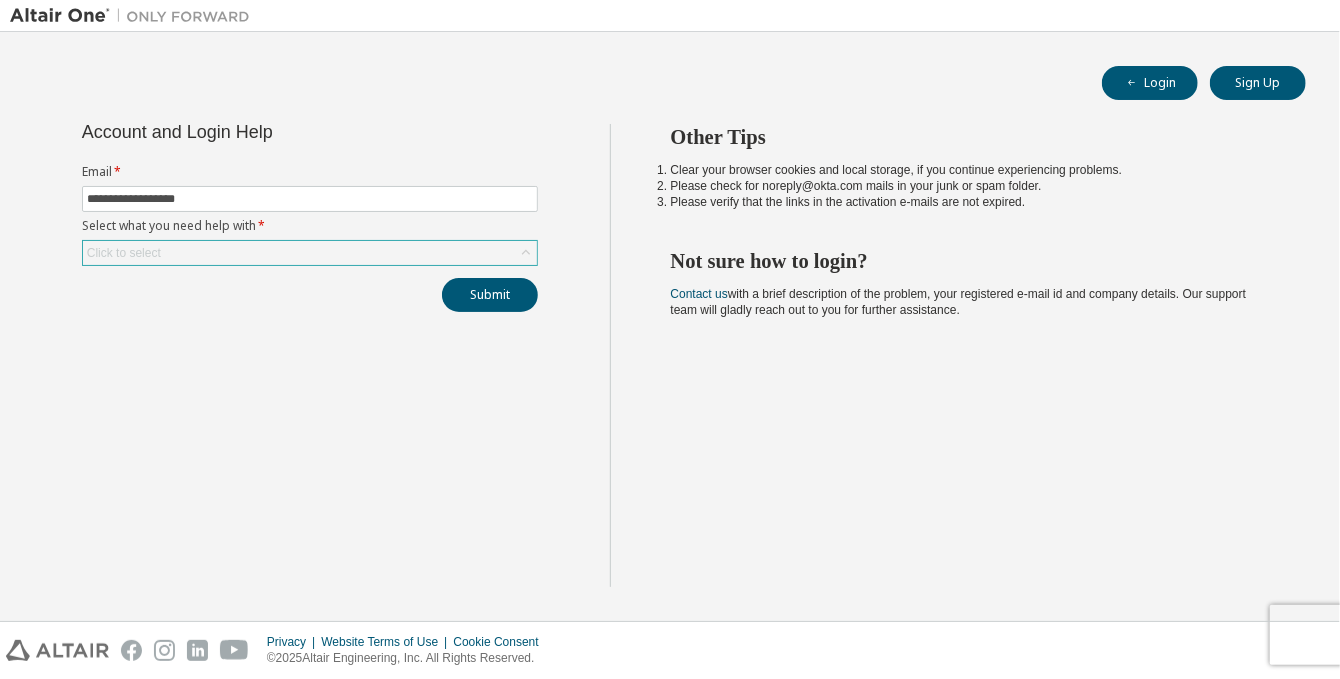 click on "Click to select" at bounding box center (310, 253) 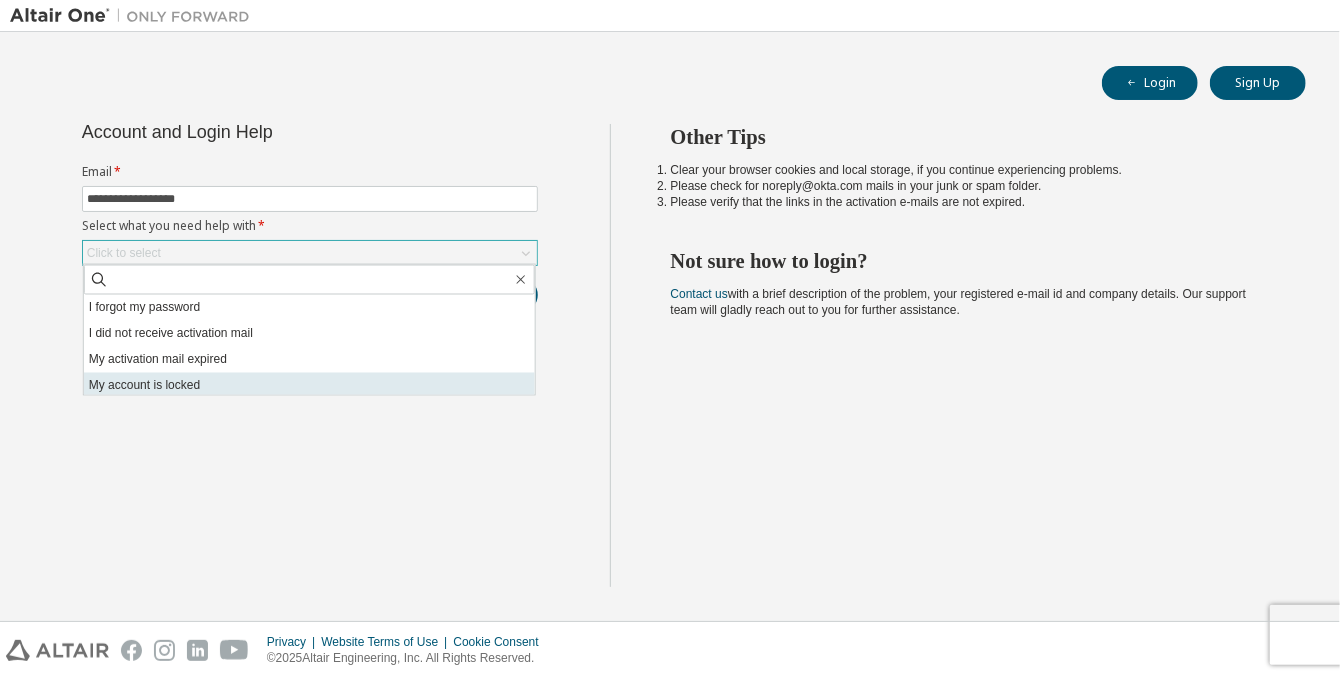 click on "My account is locked" at bounding box center [309, 386] 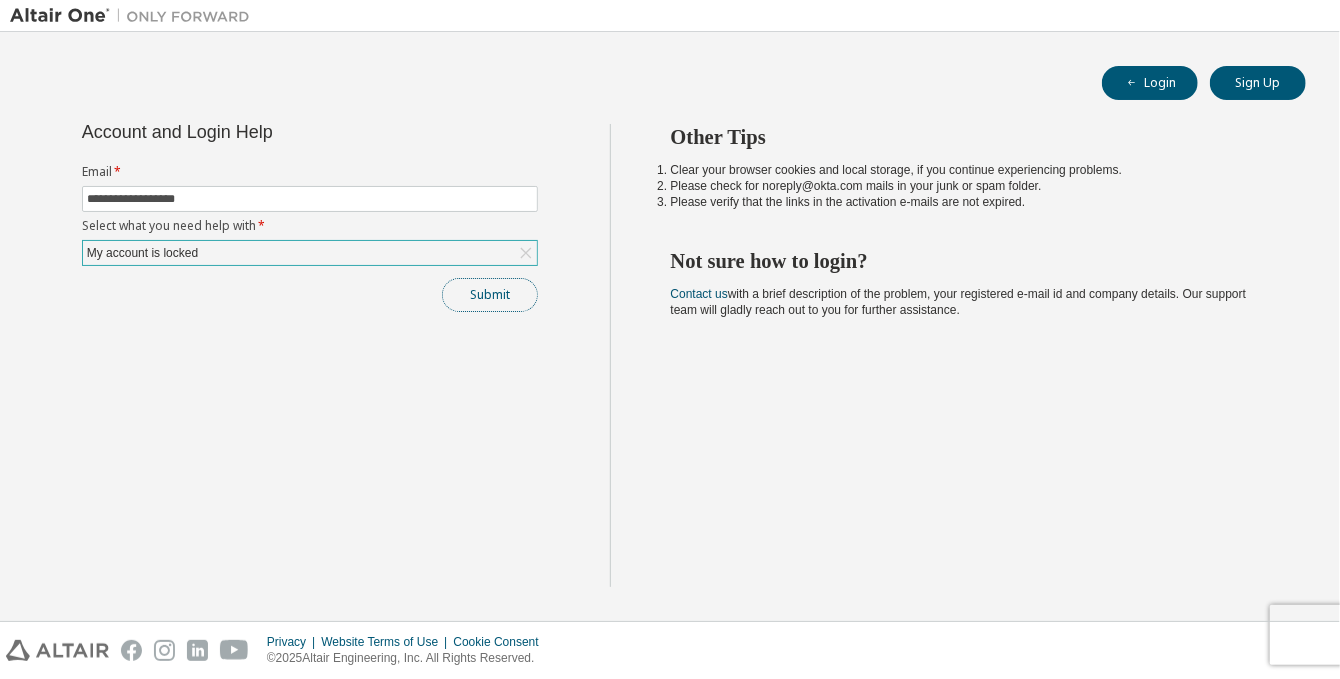click on "Submit" at bounding box center [490, 295] 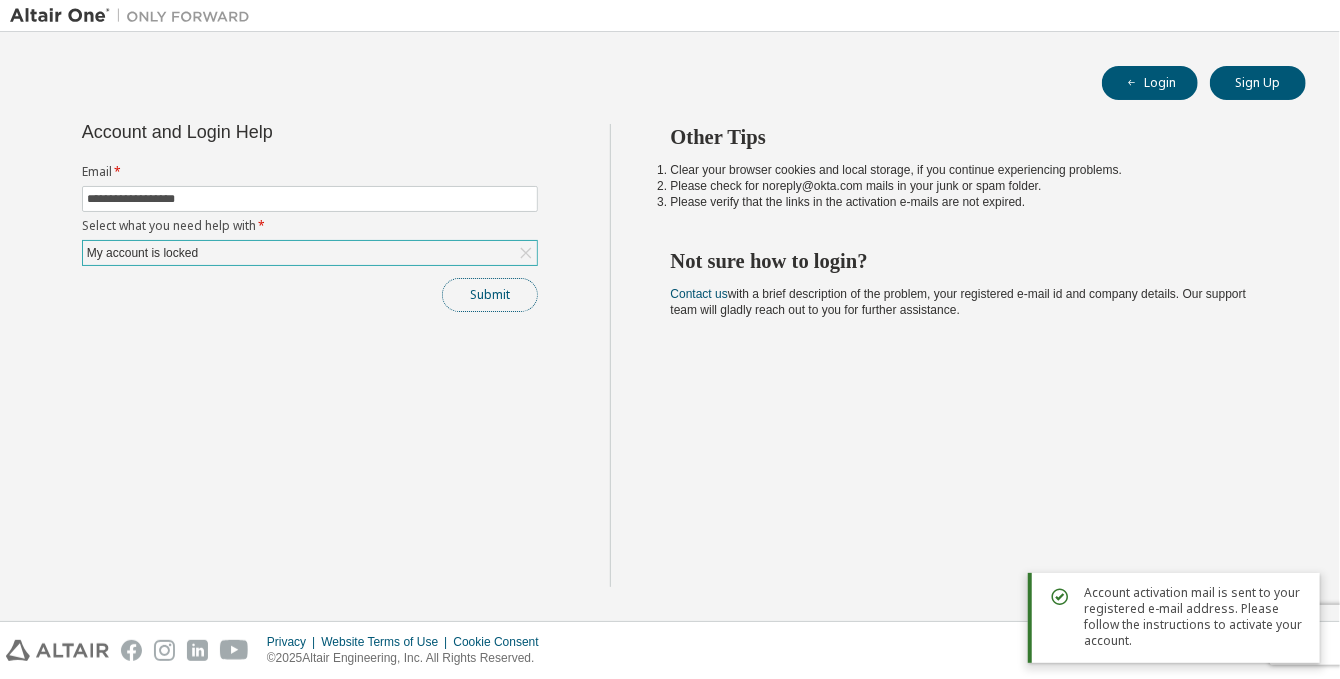 click on "Submit" at bounding box center [490, 295] 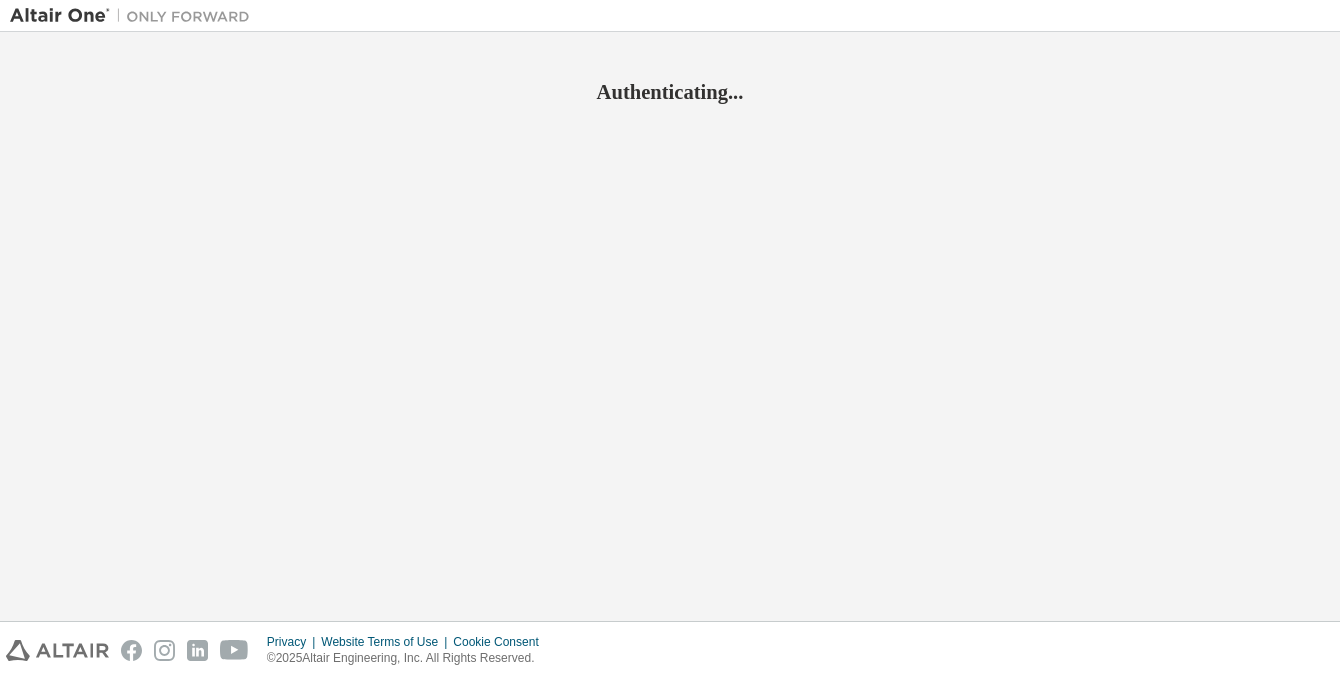 scroll, scrollTop: 0, scrollLeft: 0, axis: both 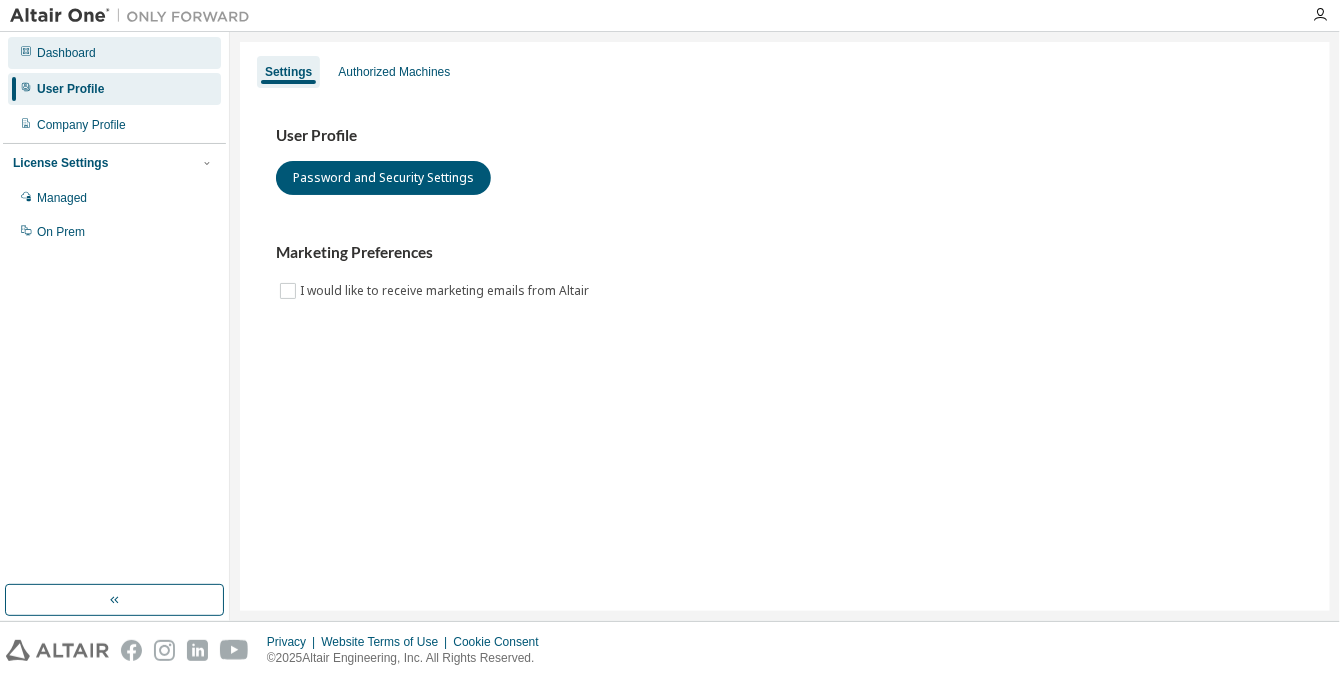 click on "Dashboard" at bounding box center (114, 53) 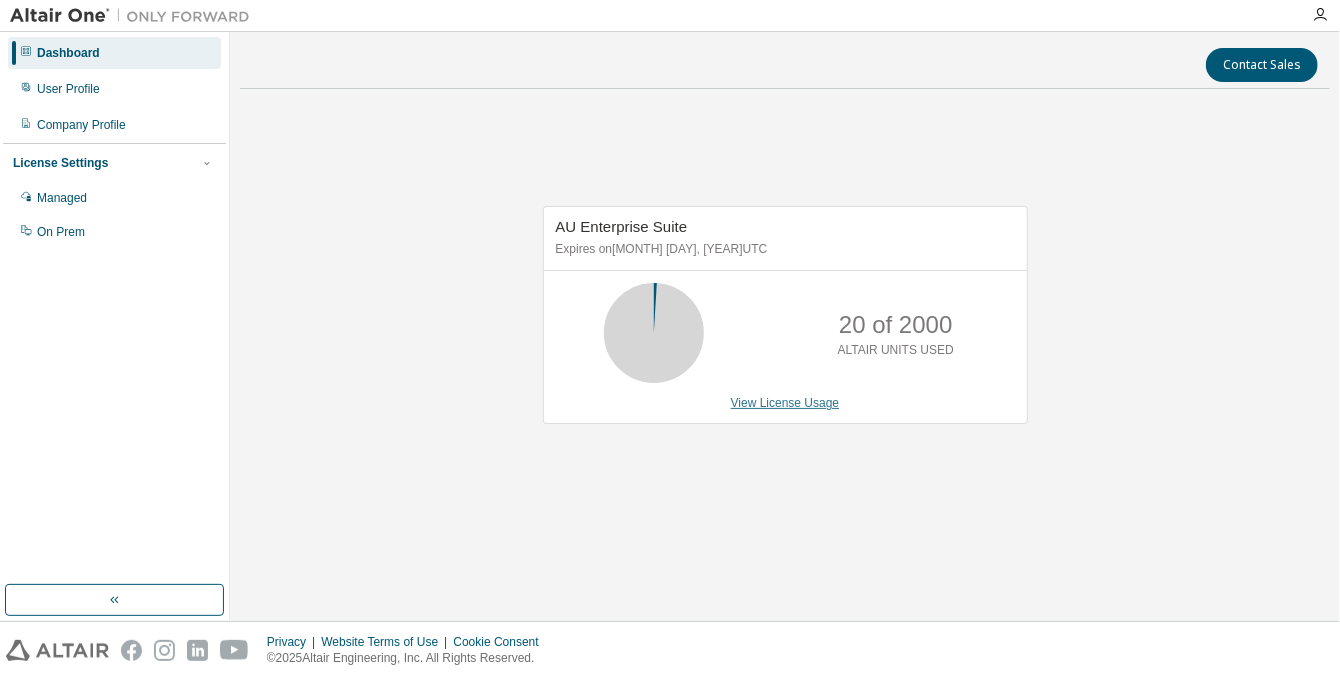 click on "View License Usage" at bounding box center [785, 403] 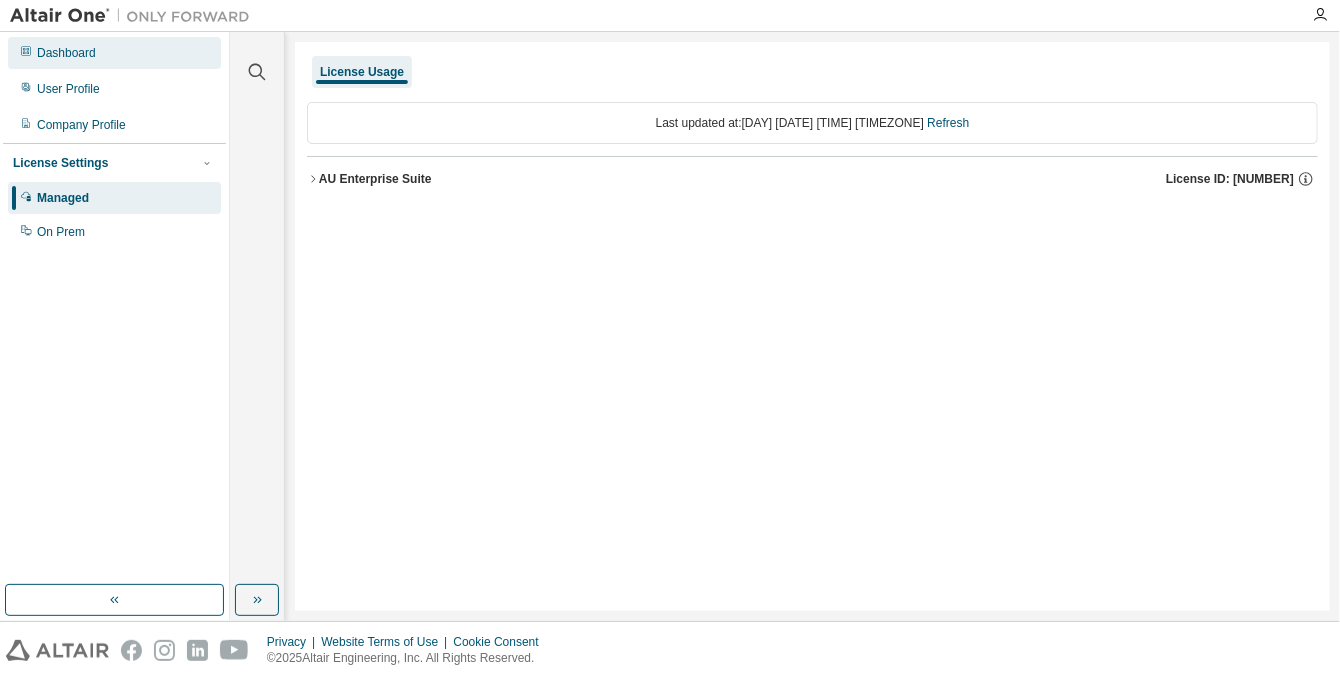 click on "Dashboard" at bounding box center [66, 53] 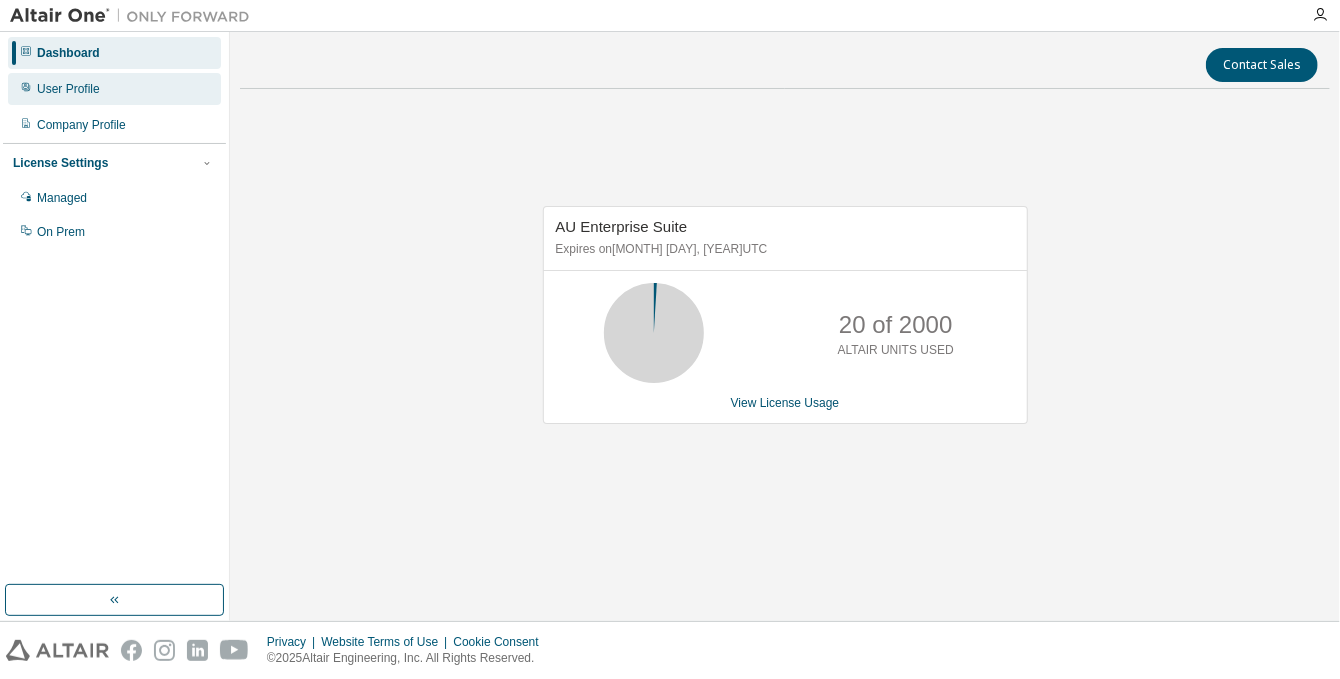 click on "User Profile" at bounding box center (114, 89) 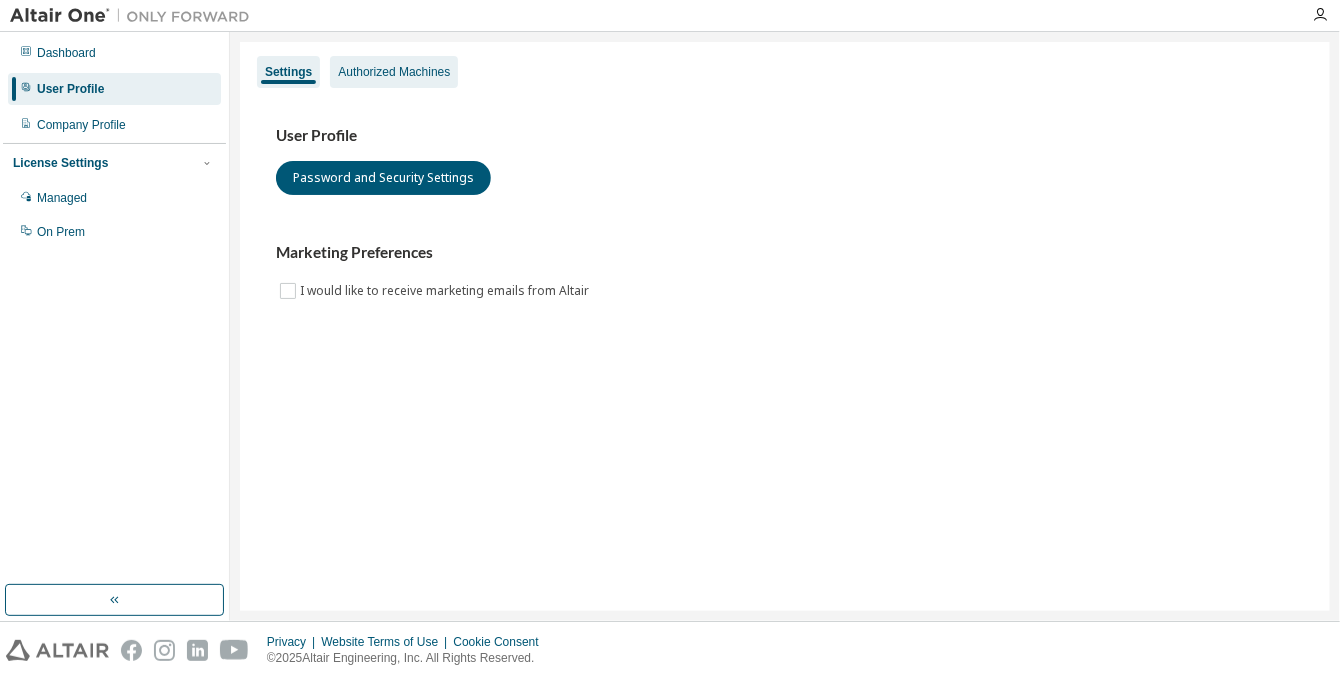 click on "Authorized Machines" at bounding box center [394, 72] 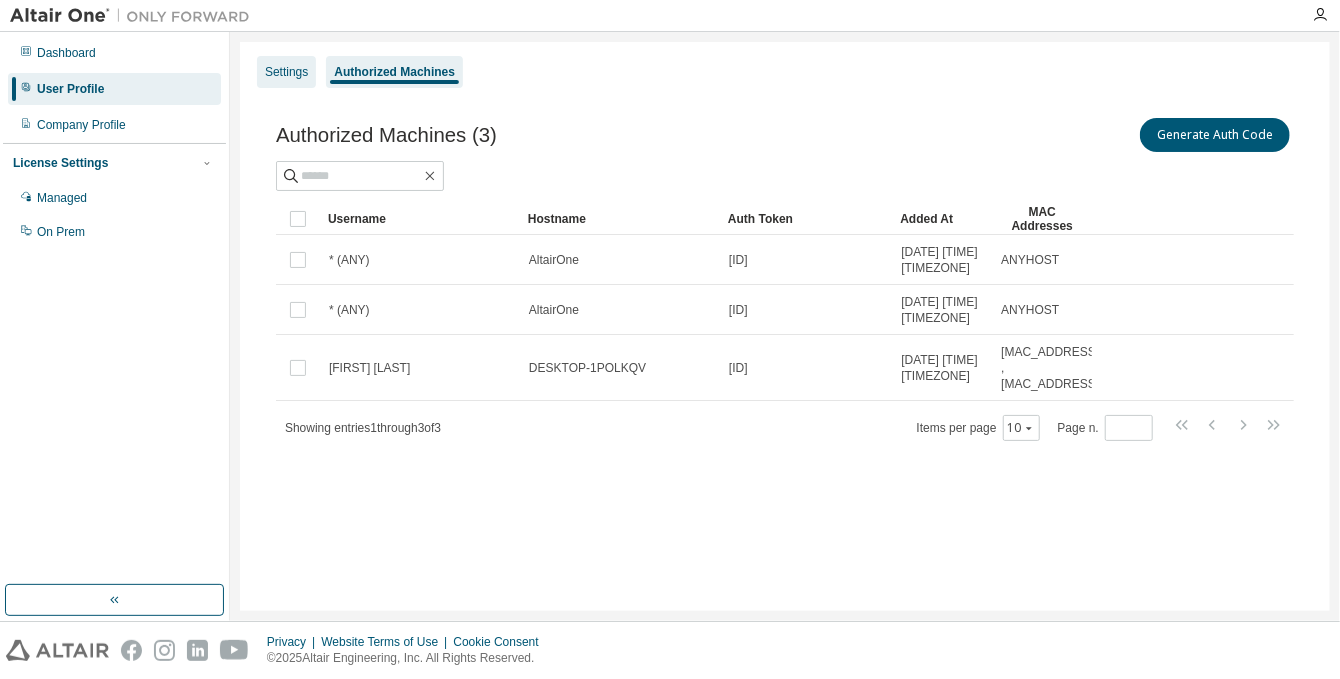 click on "Settings" at bounding box center [286, 72] 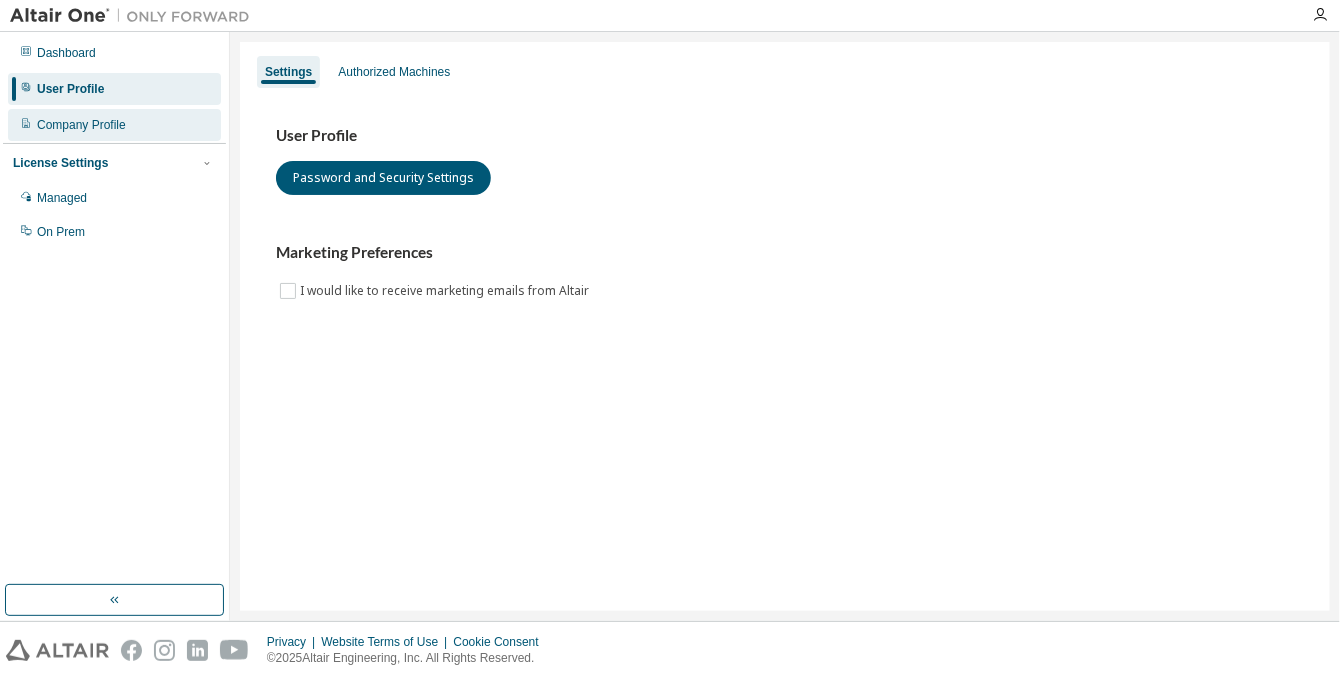 click on "Company Profile" at bounding box center (114, 125) 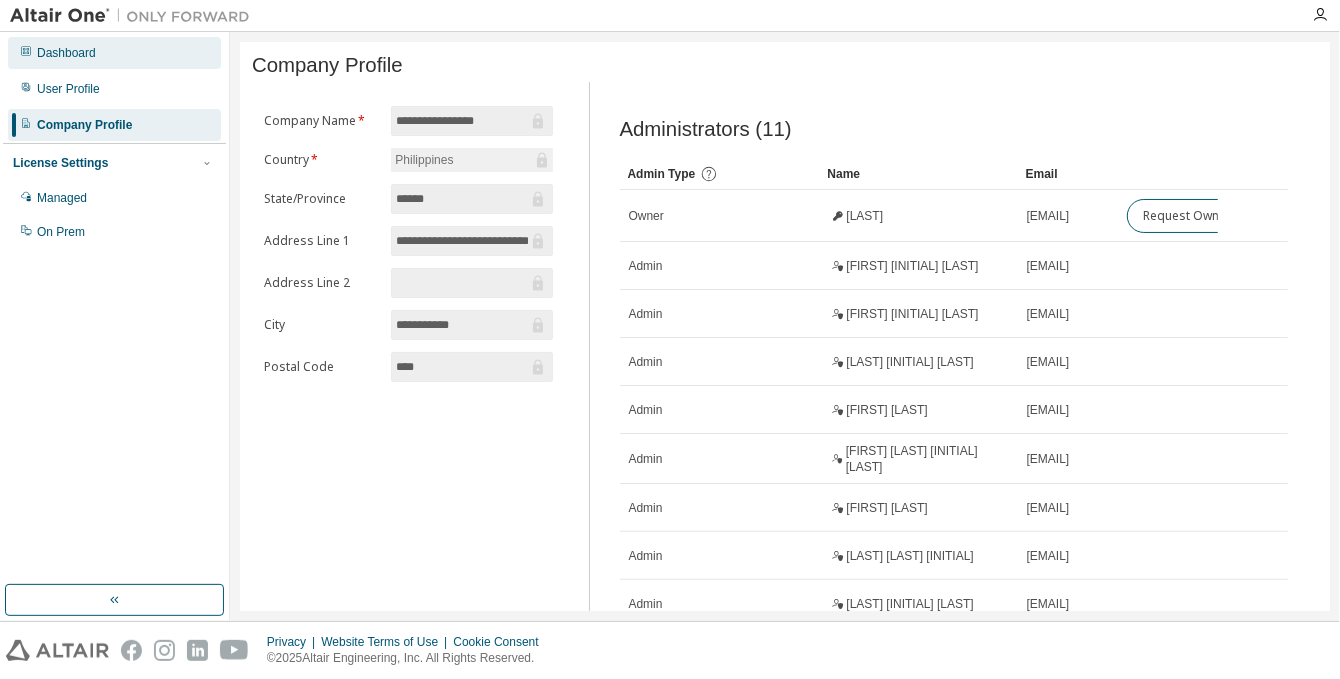 click on "Dashboard" at bounding box center [114, 53] 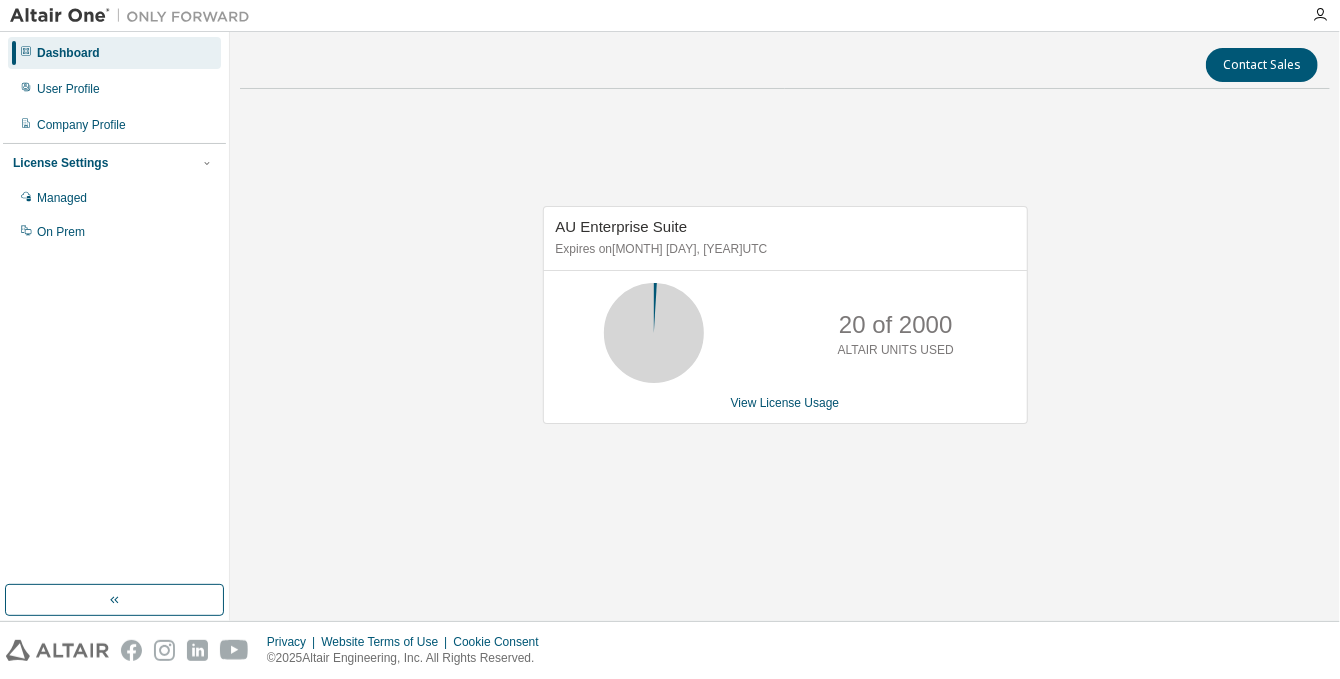 click 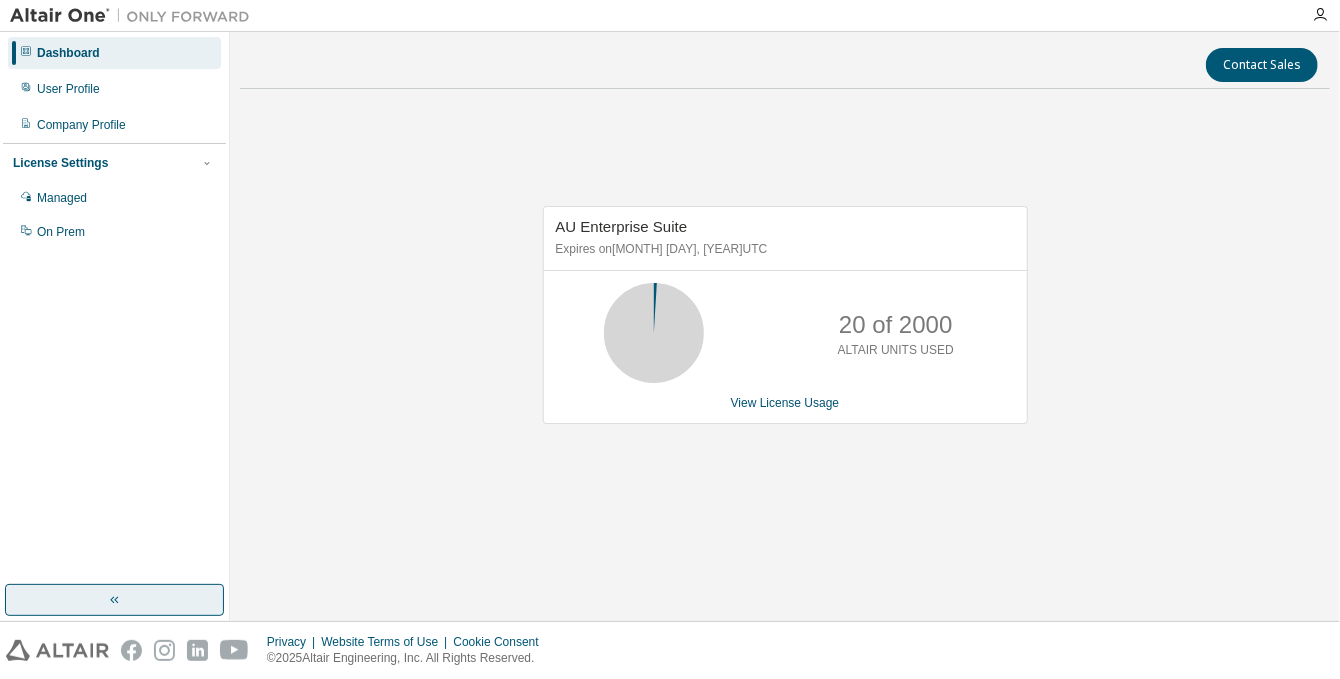 click at bounding box center [114, 600] 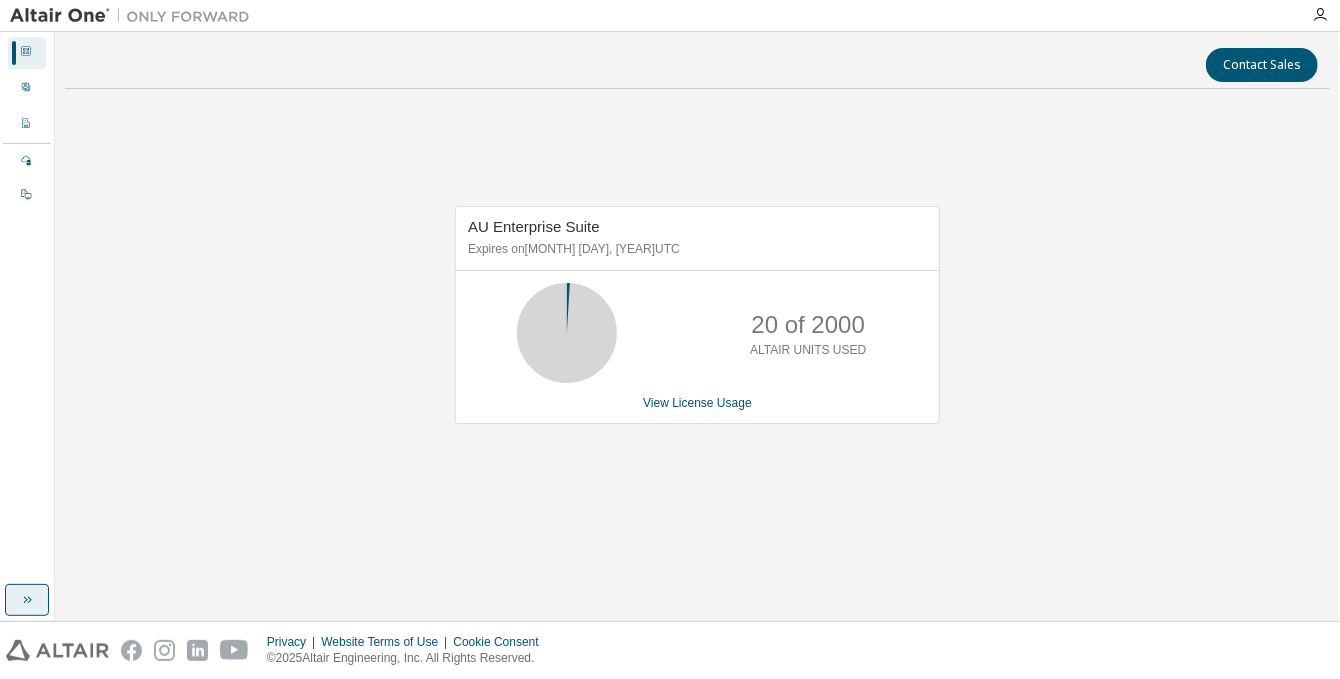 click 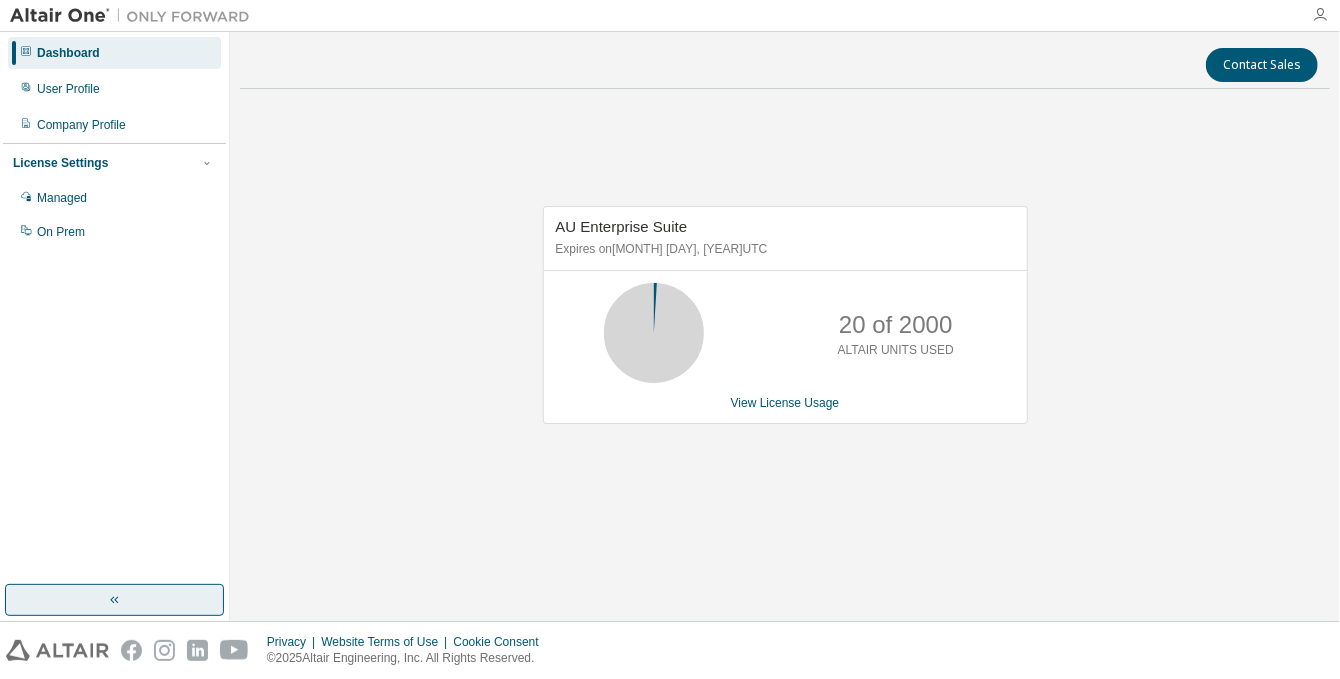 click at bounding box center (1320, 15) 